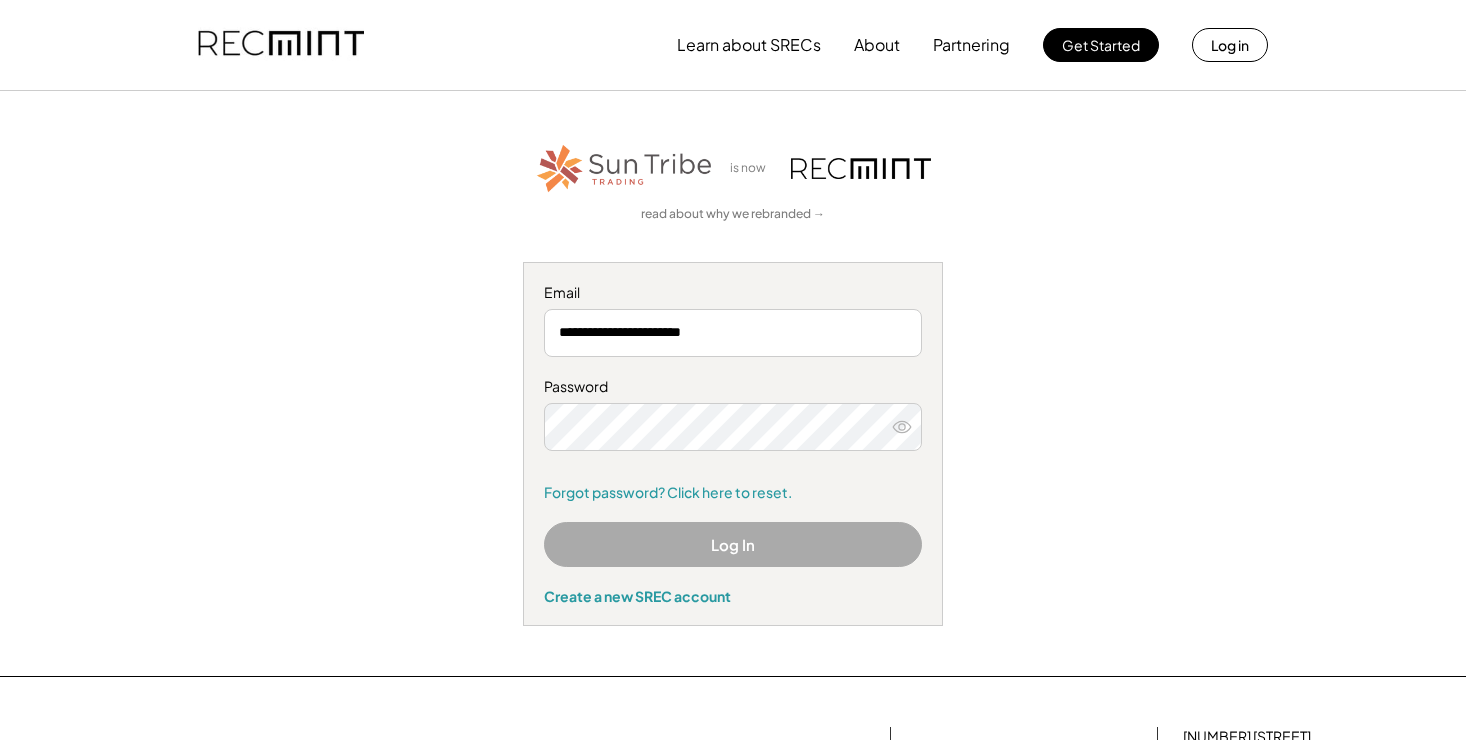 scroll, scrollTop: 0, scrollLeft: 0, axis: both 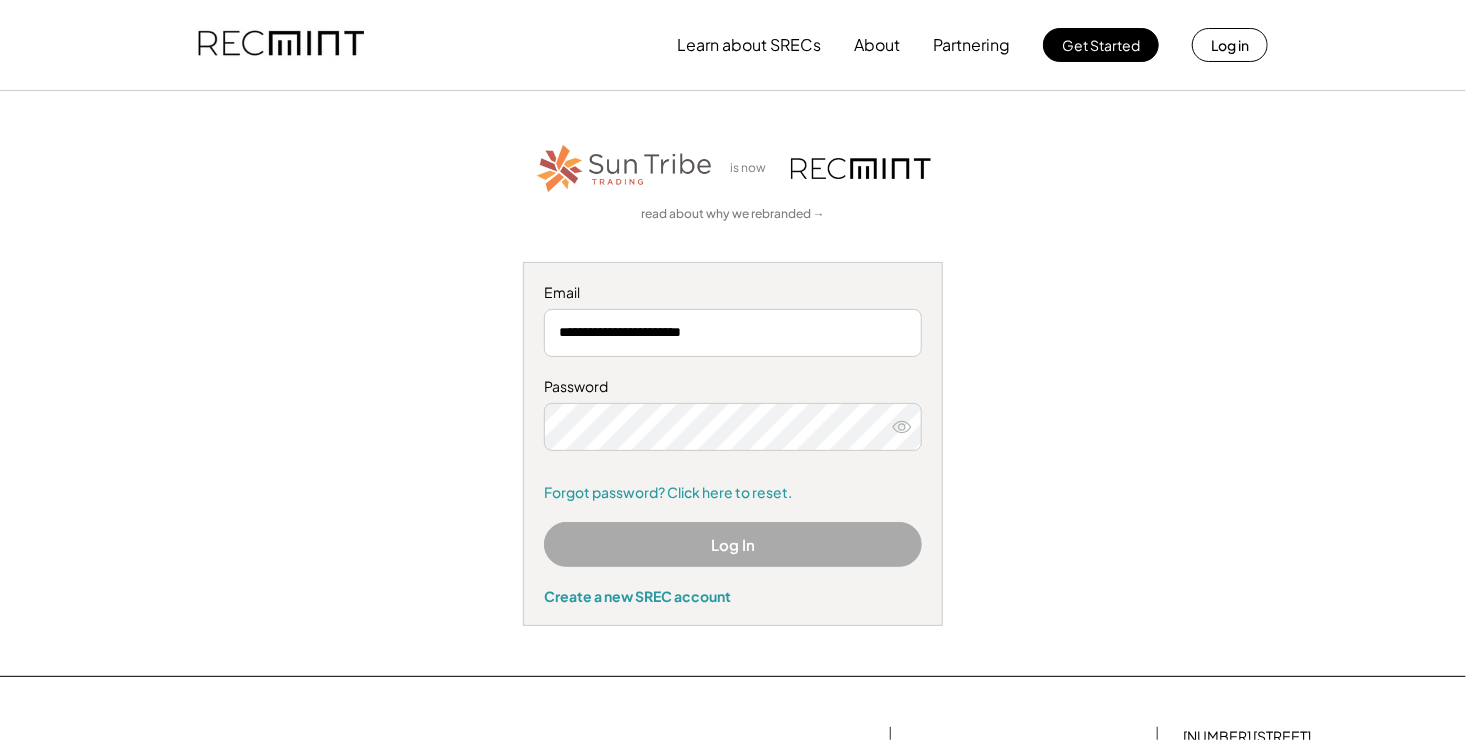 click on "Log In" at bounding box center [733, 544] 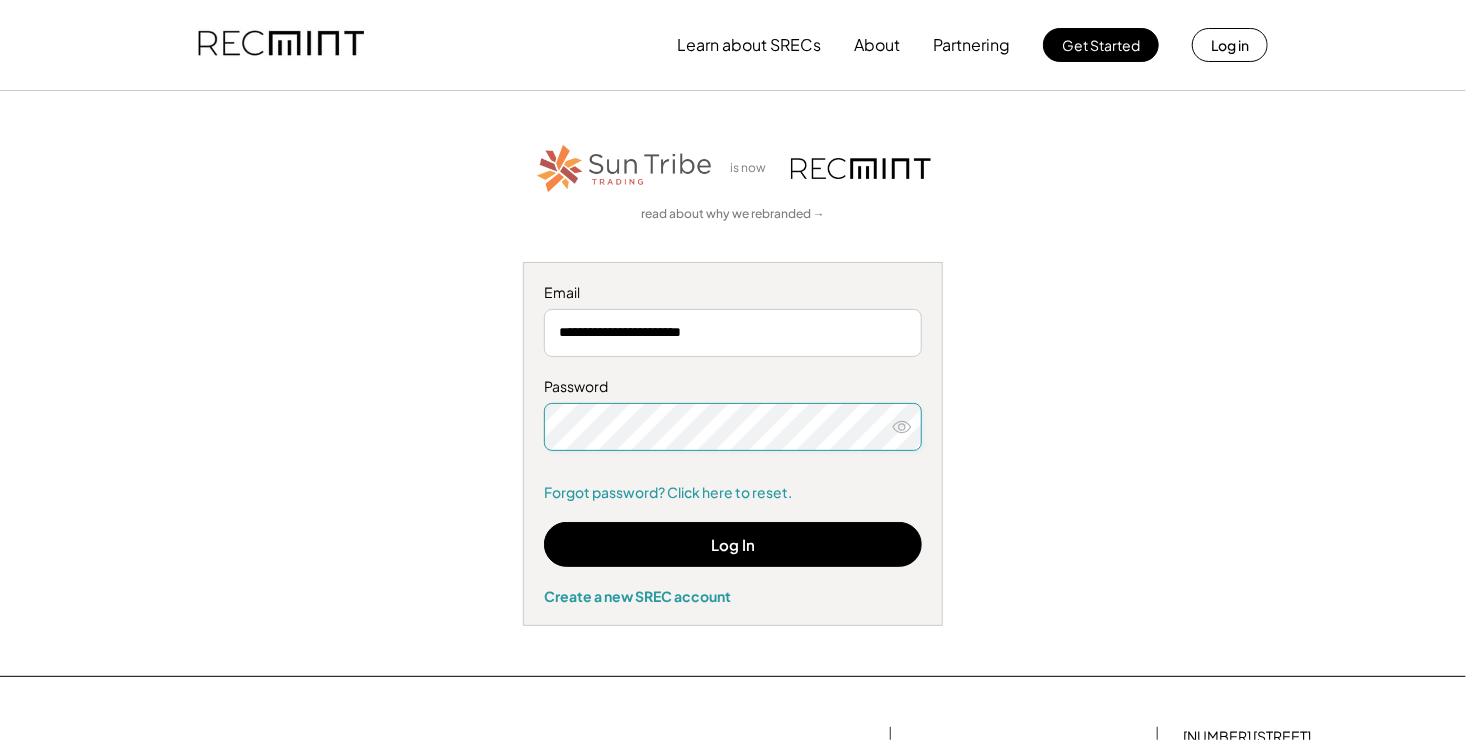 click on "**********" at bounding box center [733, 383] 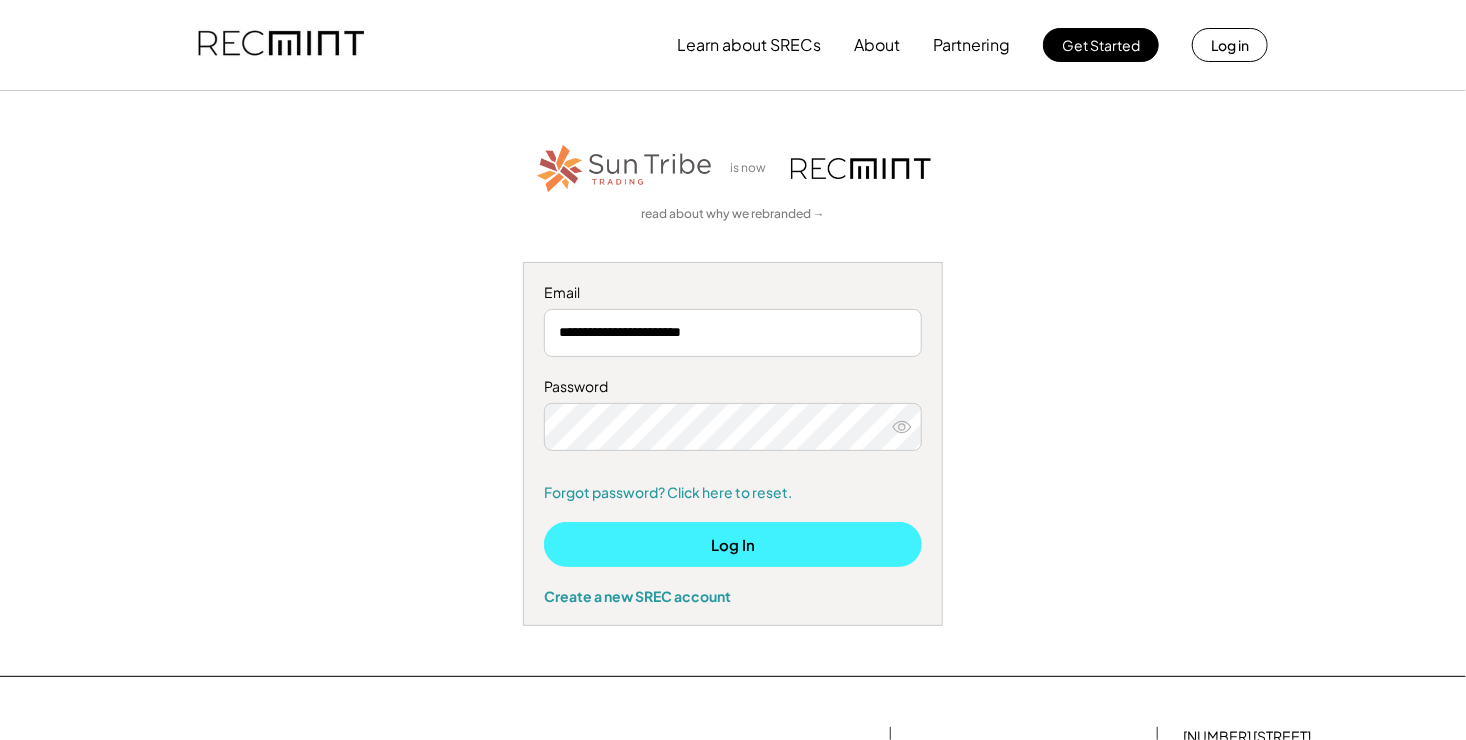 click on "Log In" at bounding box center (733, 544) 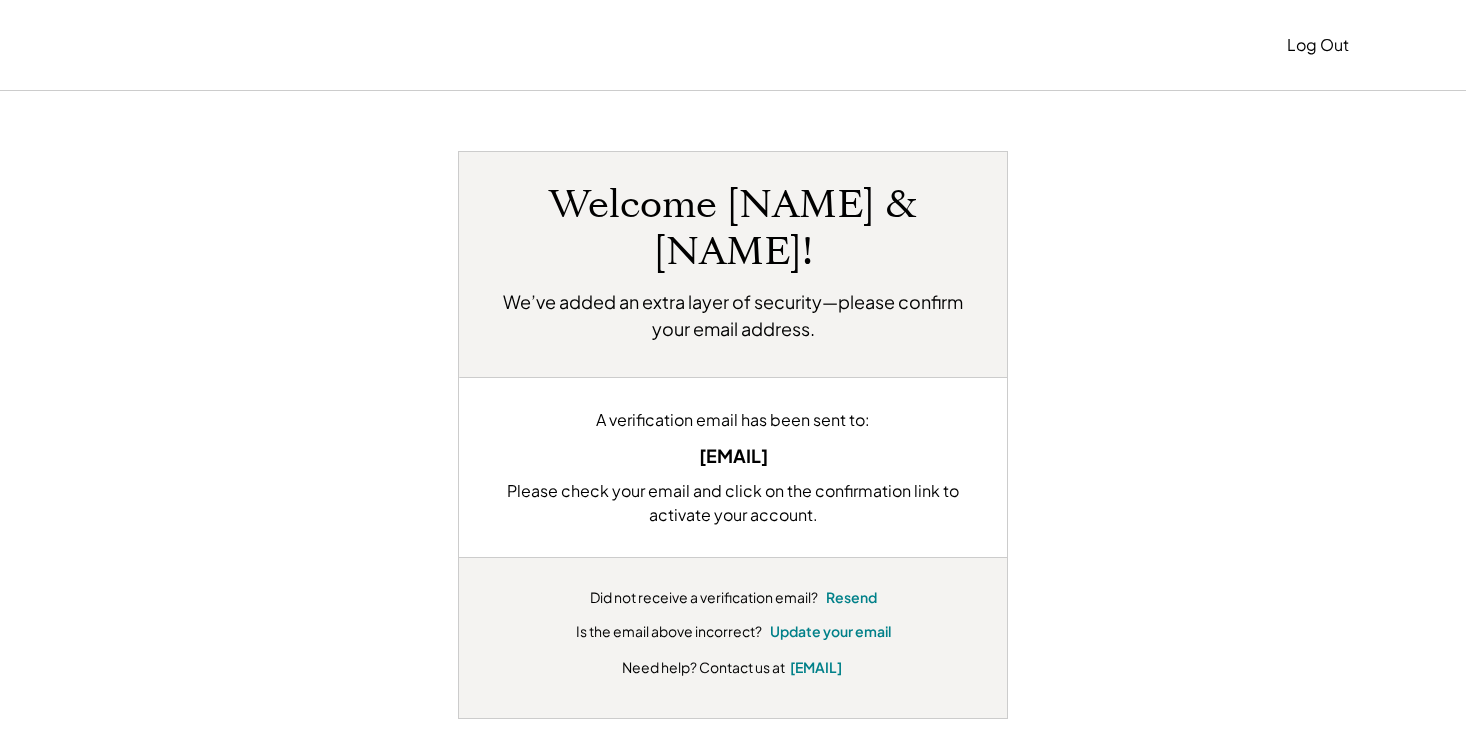 scroll, scrollTop: 0, scrollLeft: 0, axis: both 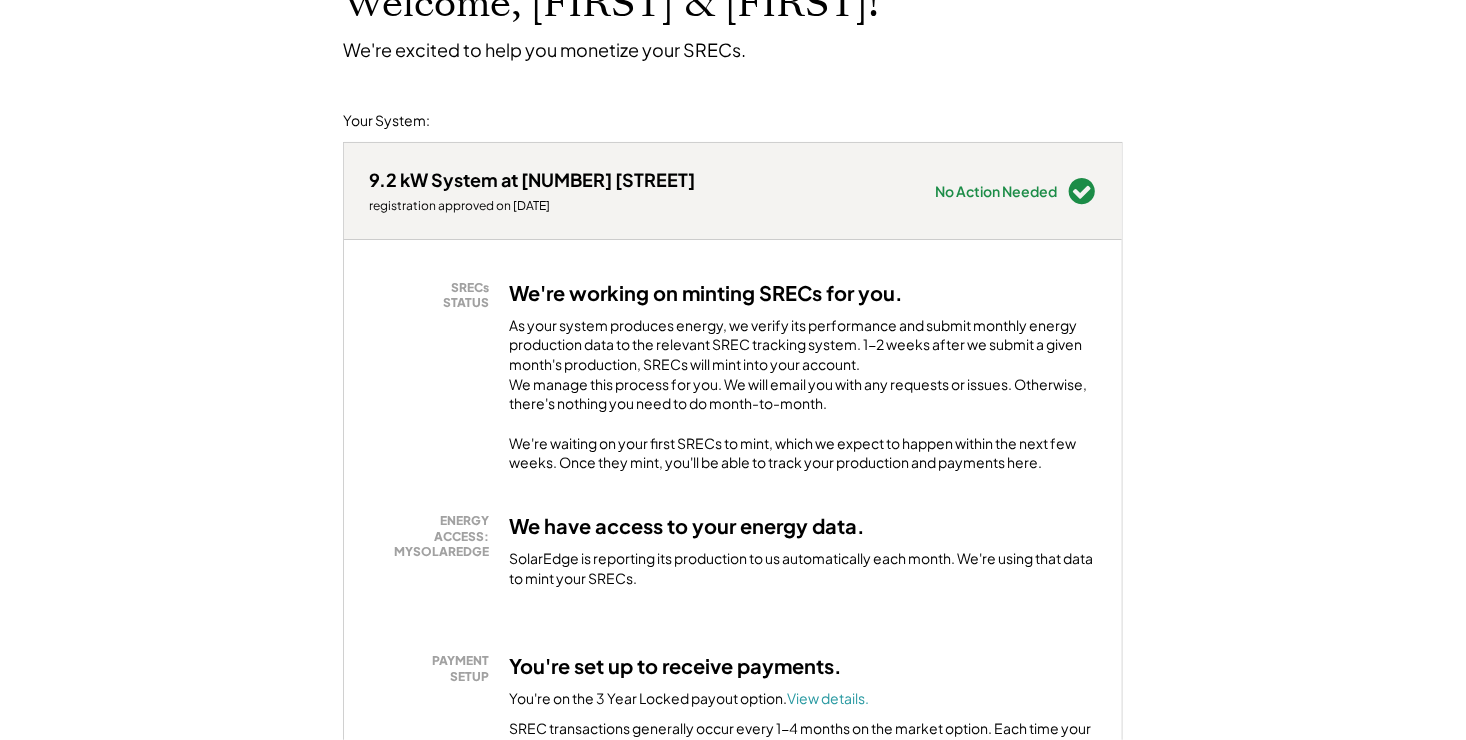 click on "Welcome, [FIRST] & [FIRST]! We're excited to help you monetize your SRECs. Your System: 9.2 kW System at [NUMBER] [STREET] registration approved on [DATE] Needs Attention see below No Action Needed SRECs
STATUS We're working on minting SRECs for you. As your system produces energy, we verify its performance and submit monthly energy production data to the relevant SREC tracking system. 1-2 weeks after we submit a given month's production, SRECs will mint into your account.
We manage this process for you. We will email you with any requests or issues. Otherwise, there's nothing you need to do month-to-month. We're waiting on your first SRECs to mint, which we expect to happen within the next few weeks. Once they mint, you'll be able to track your production and payments here. APPLICATION
STATUS Registration Complete Your solar system was approved by the state and the SREC registry. It is now registered to mint SRECs. ENERGY
ACCESS: MYSOLAREDGE We have access to your energy data. PAYMENT
SETUP View details. ." at bounding box center [733, 881] 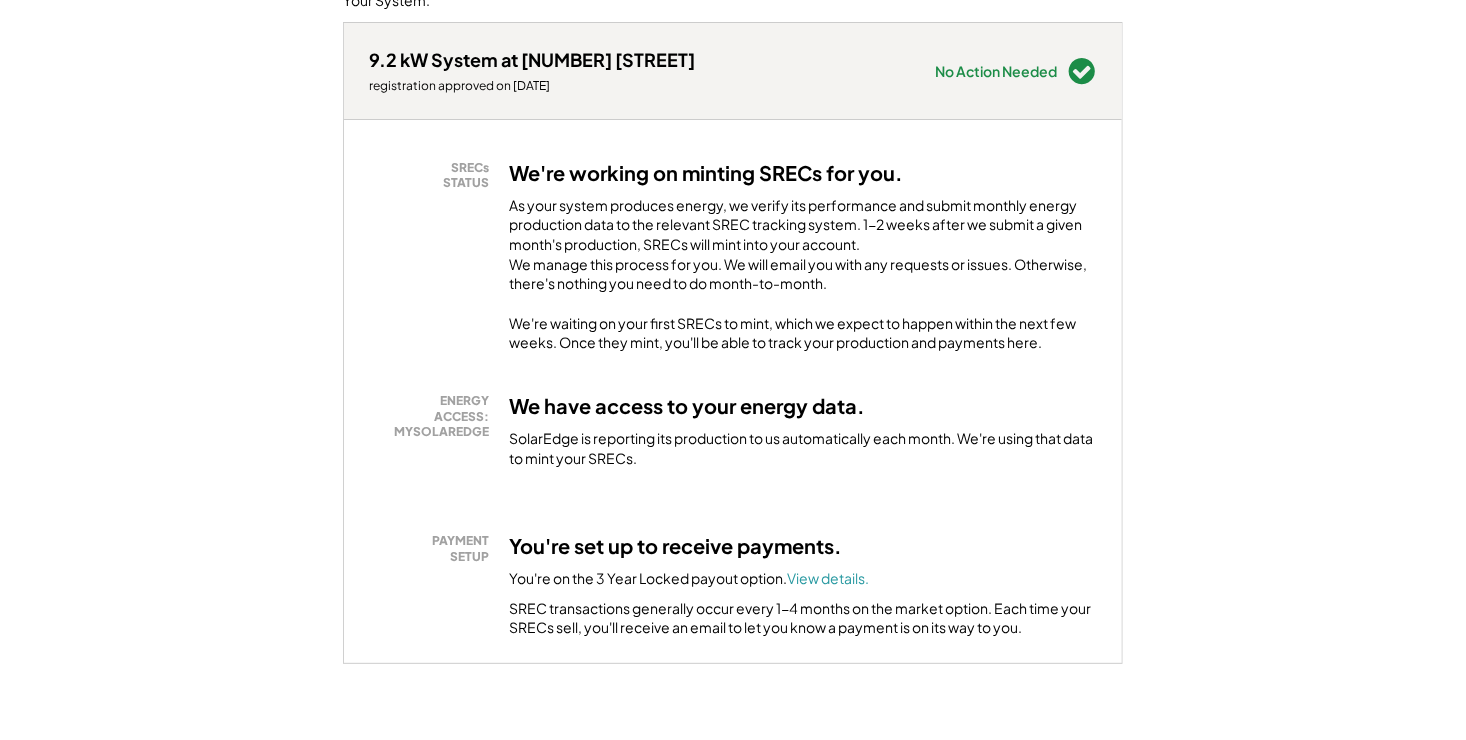 scroll, scrollTop: 320, scrollLeft: 0, axis: vertical 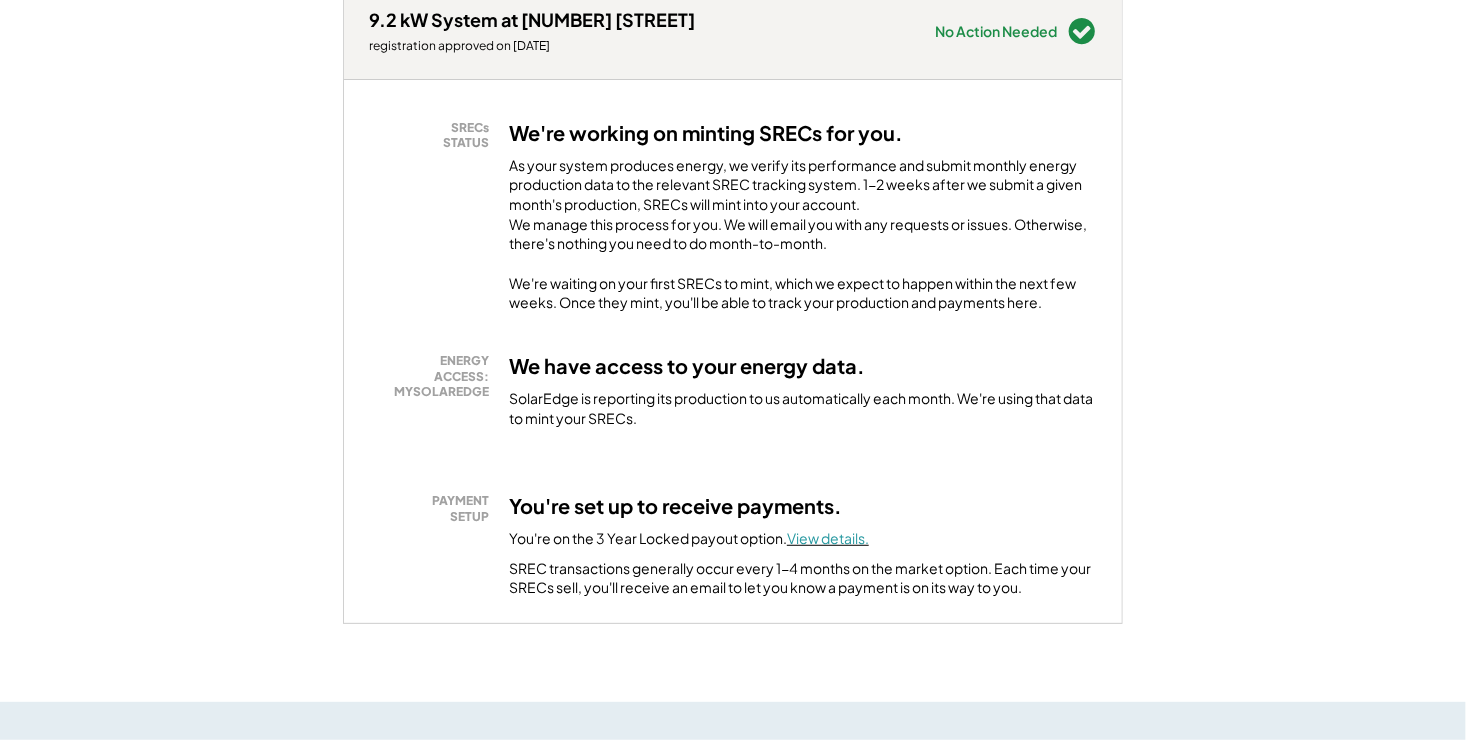 click on "View details." at bounding box center (828, 538) 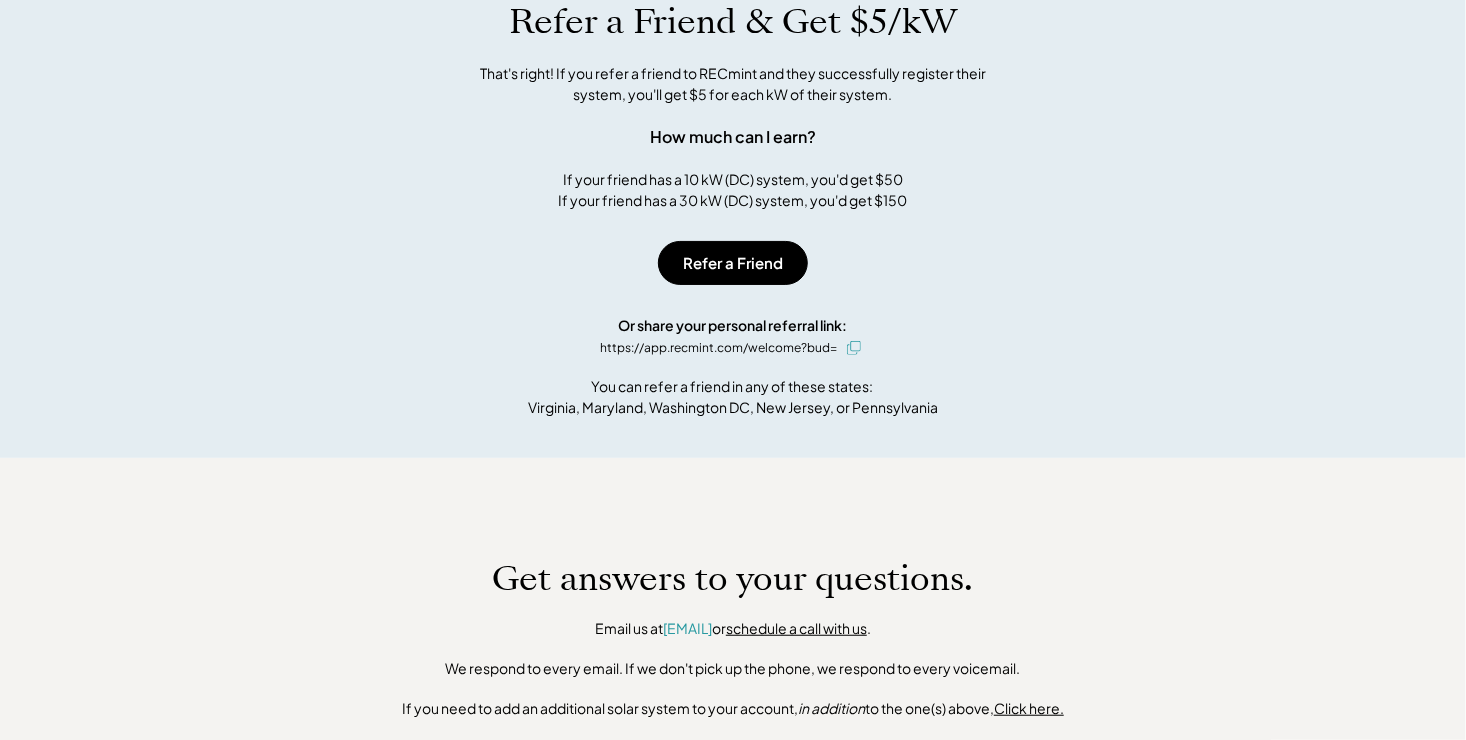 scroll, scrollTop: 300, scrollLeft: 0, axis: vertical 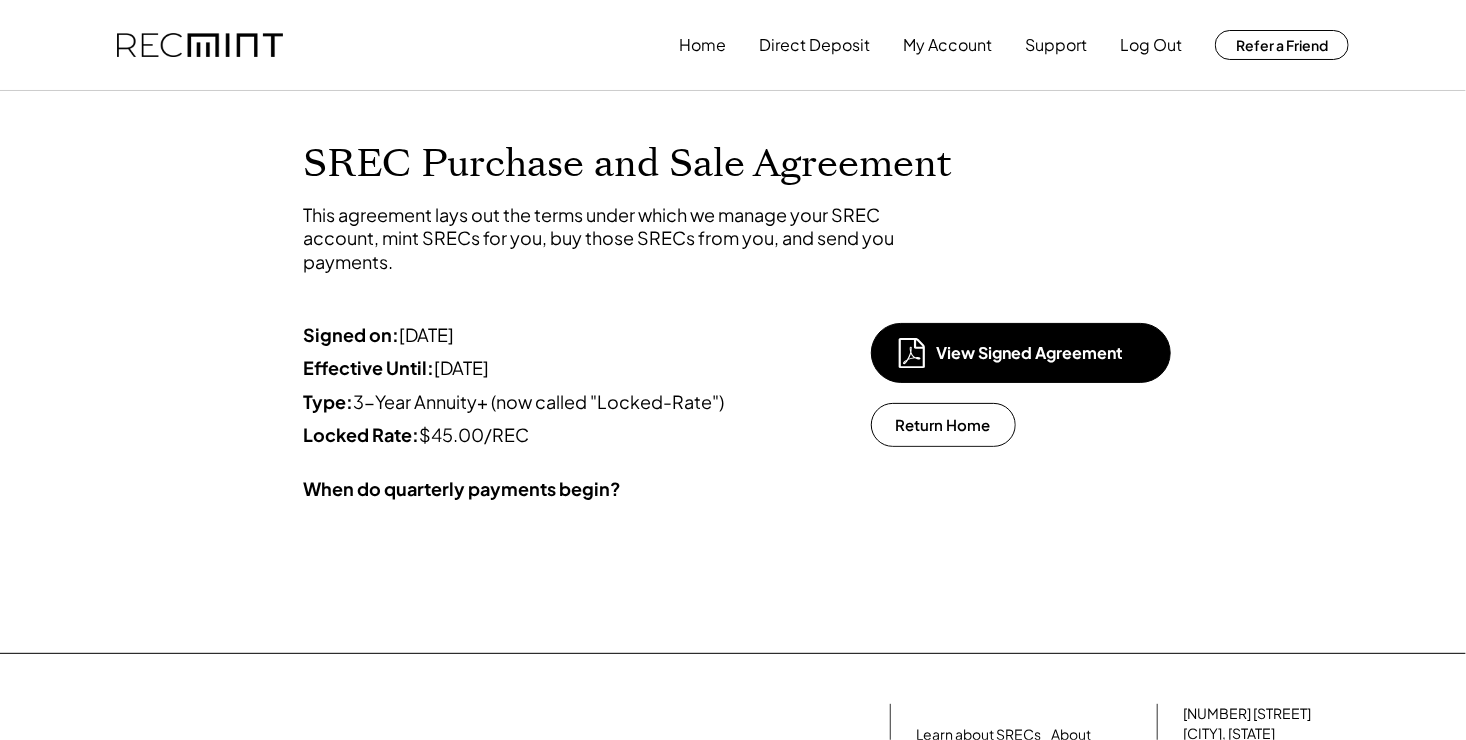 click on "When do quarterly payments begin?" at bounding box center [587, 488] 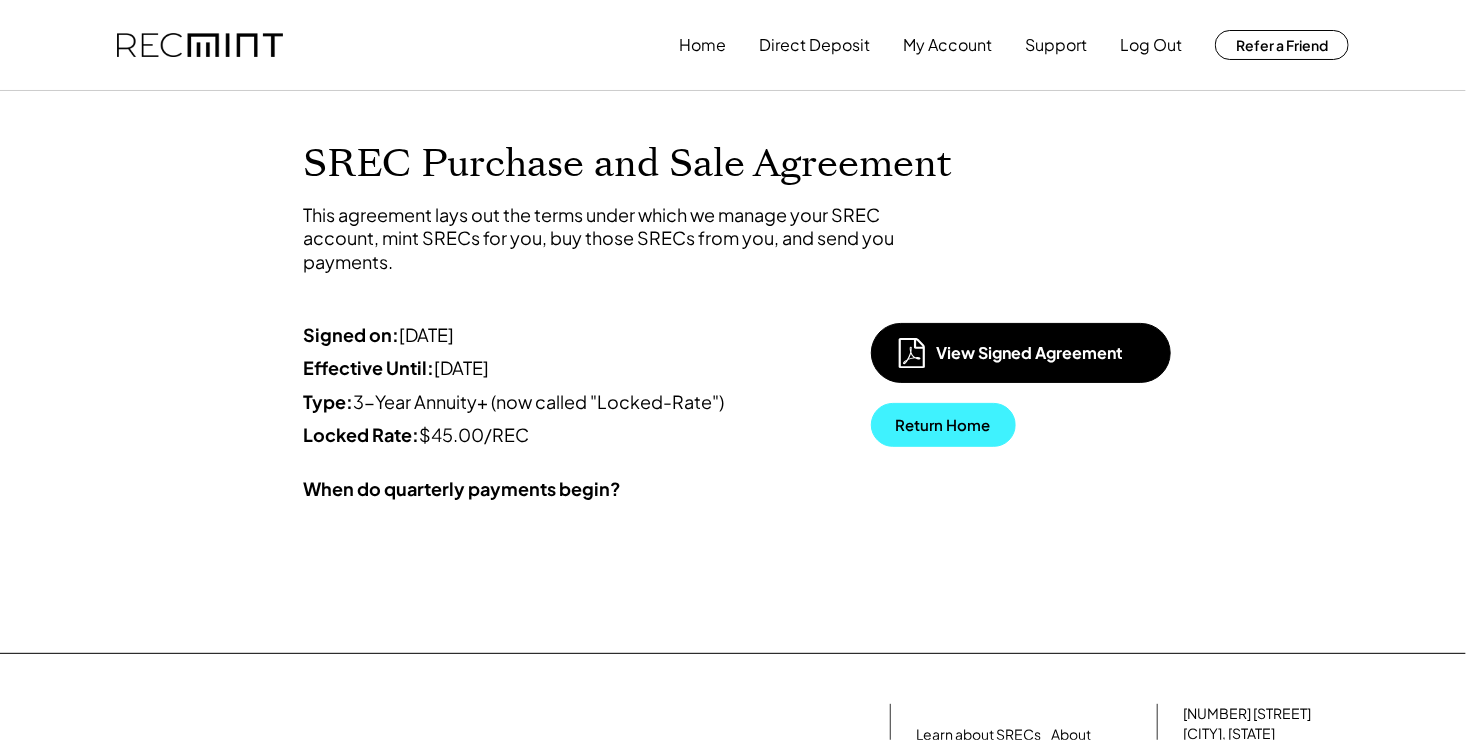 click on "Return Home" at bounding box center (943, 425) 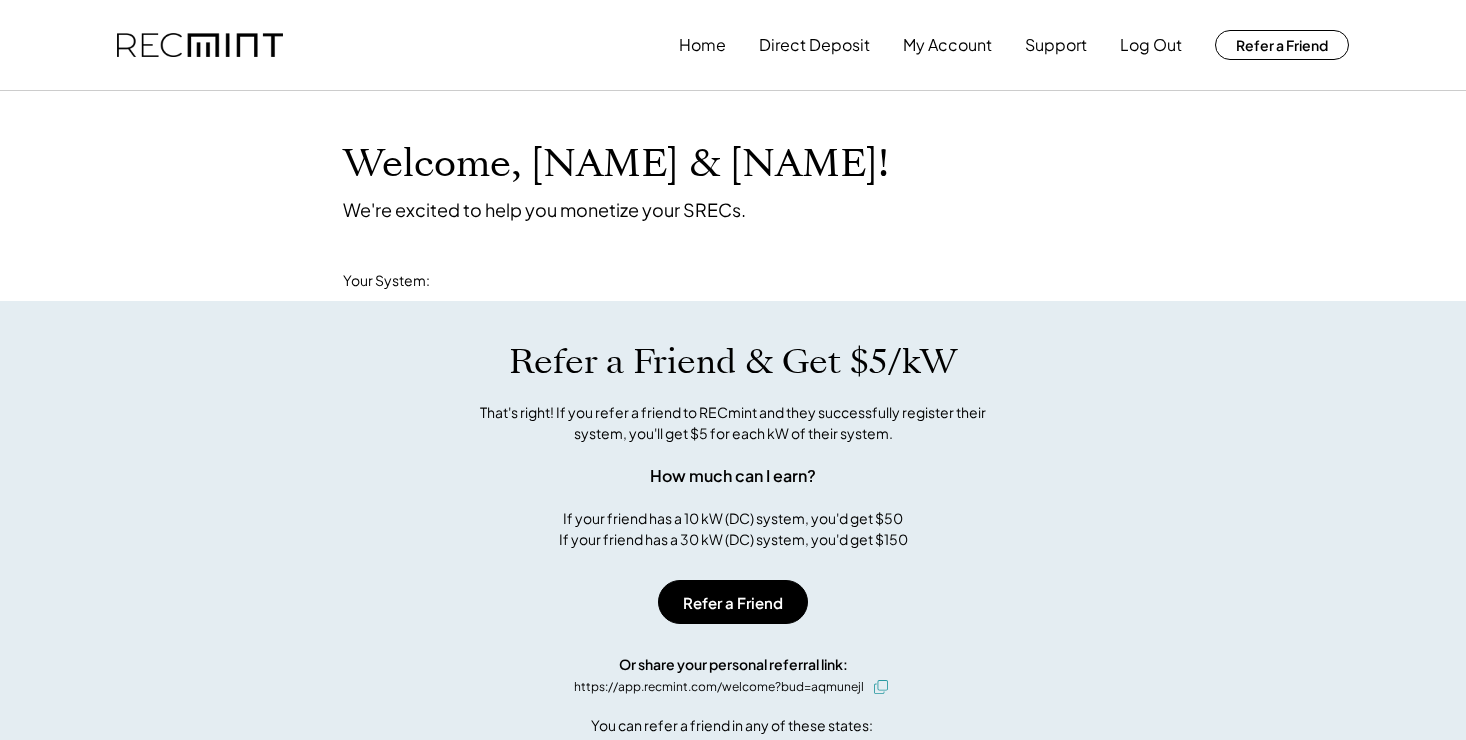 scroll, scrollTop: 0, scrollLeft: 0, axis: both 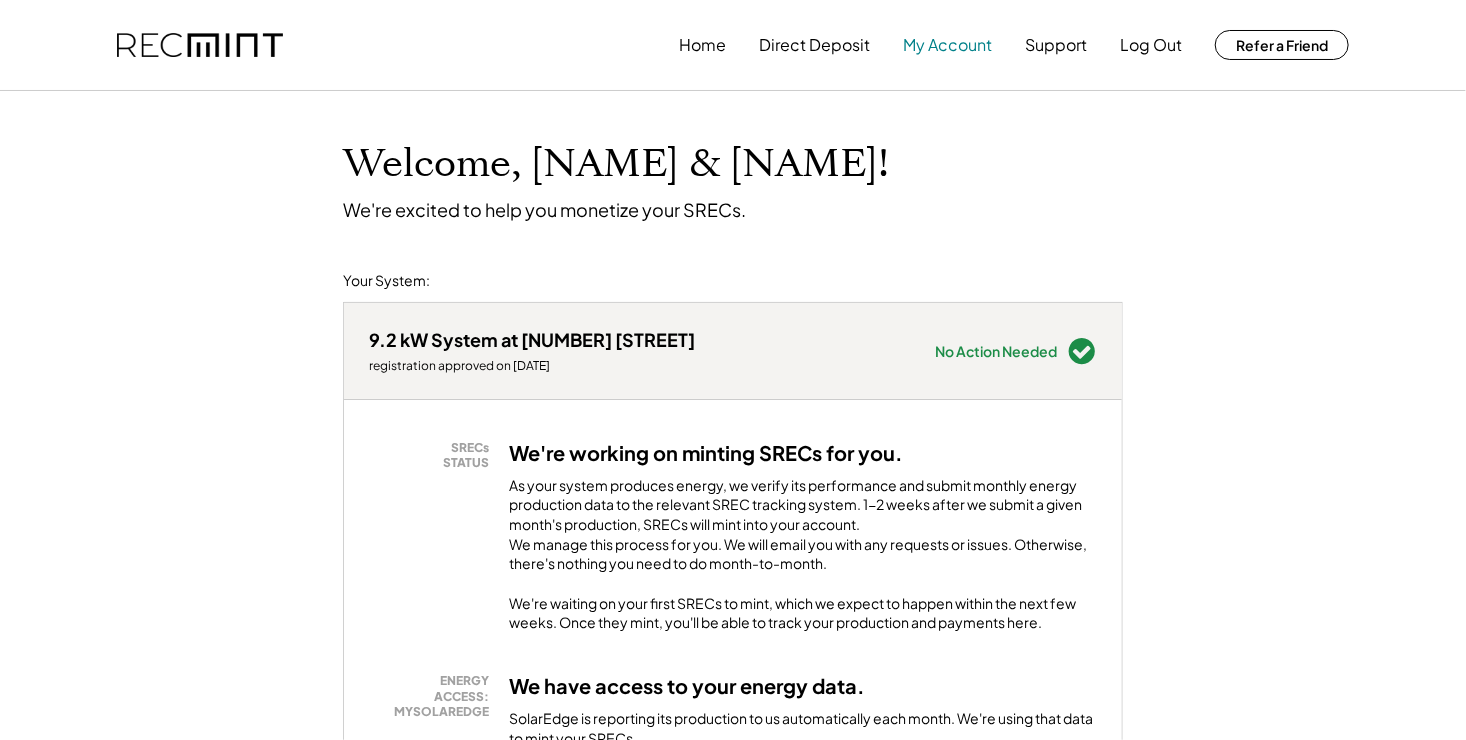 click on "My Account" at bounding box center (947, 45) 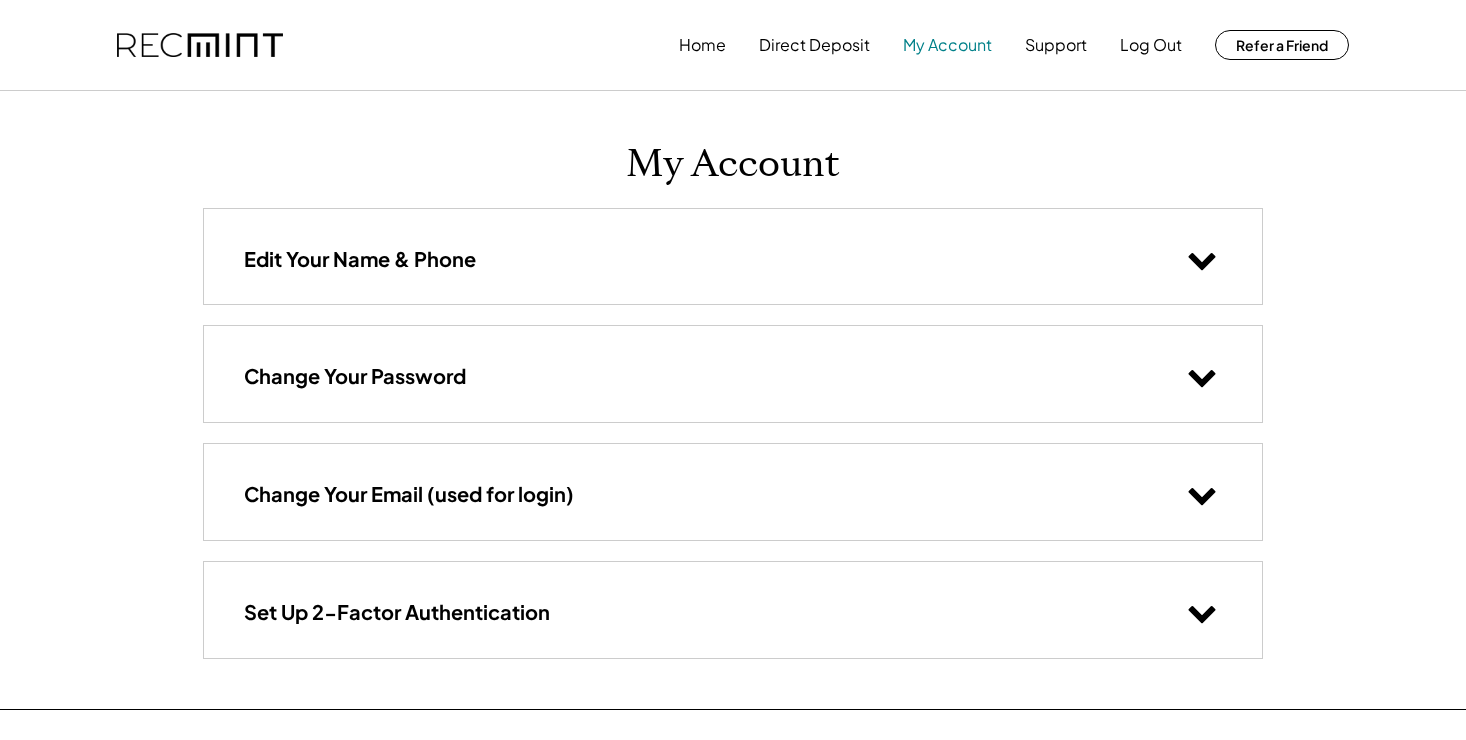 scroll, scrollTop: 0, scrollLeft: 0, axis: both 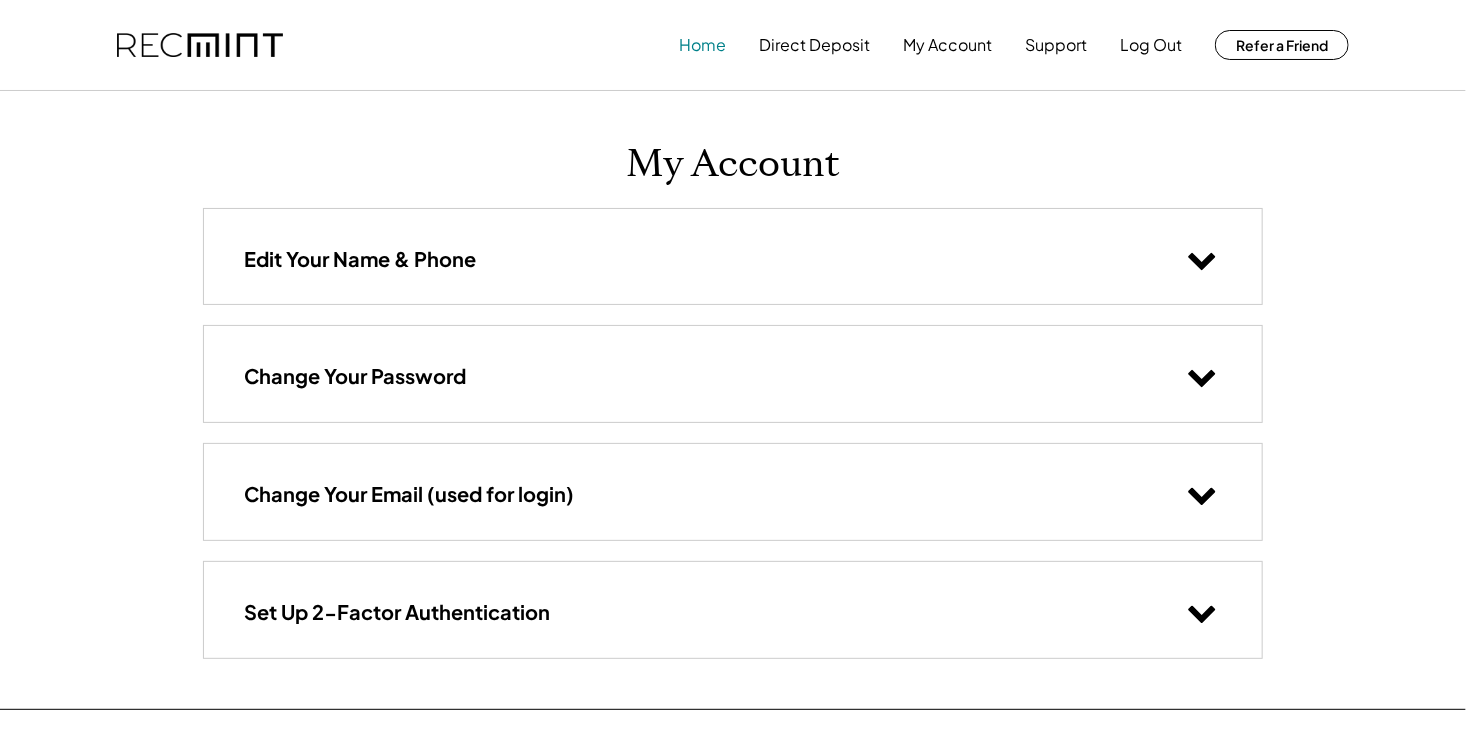 click on "Home" at bounding box center [702, 45] 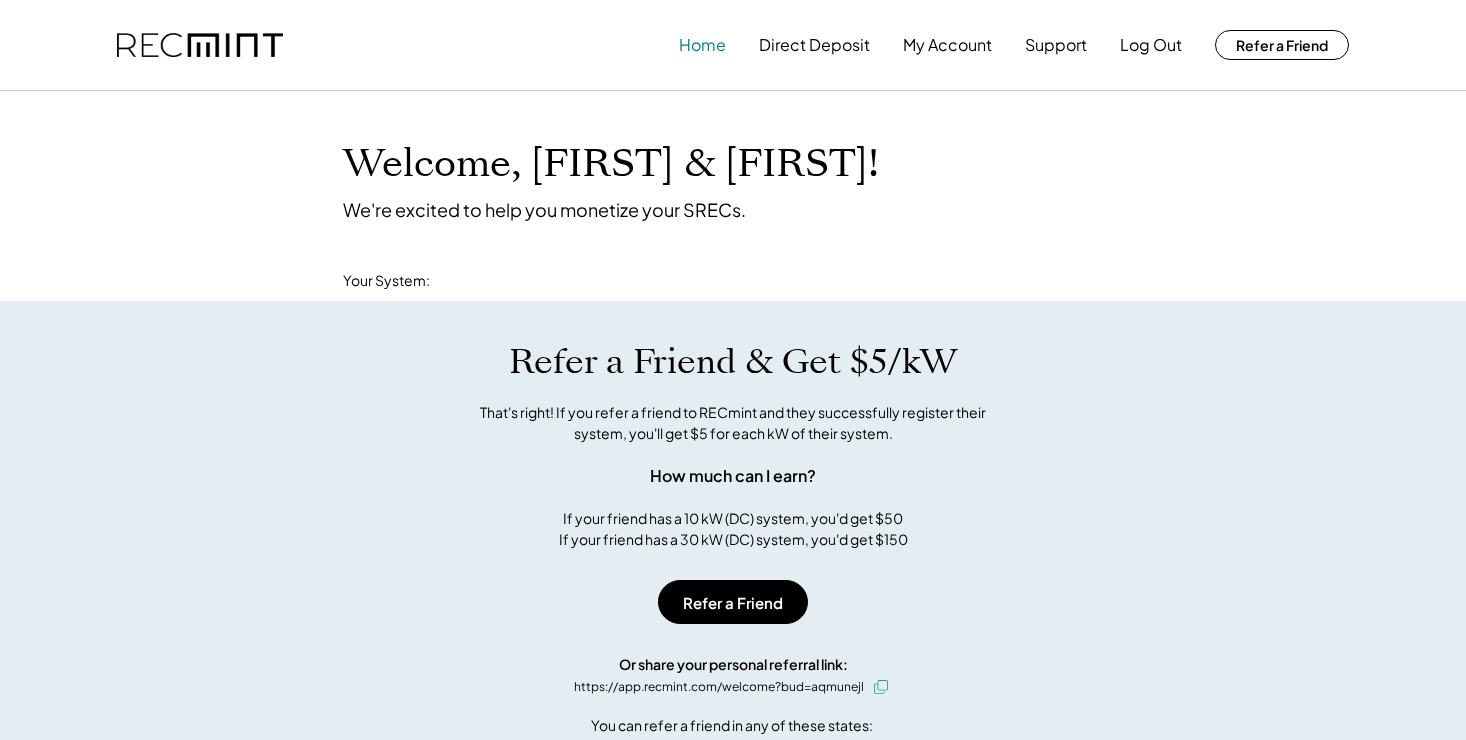 scroll, scrollTop: 0, scrollLeft: 0, axis: both 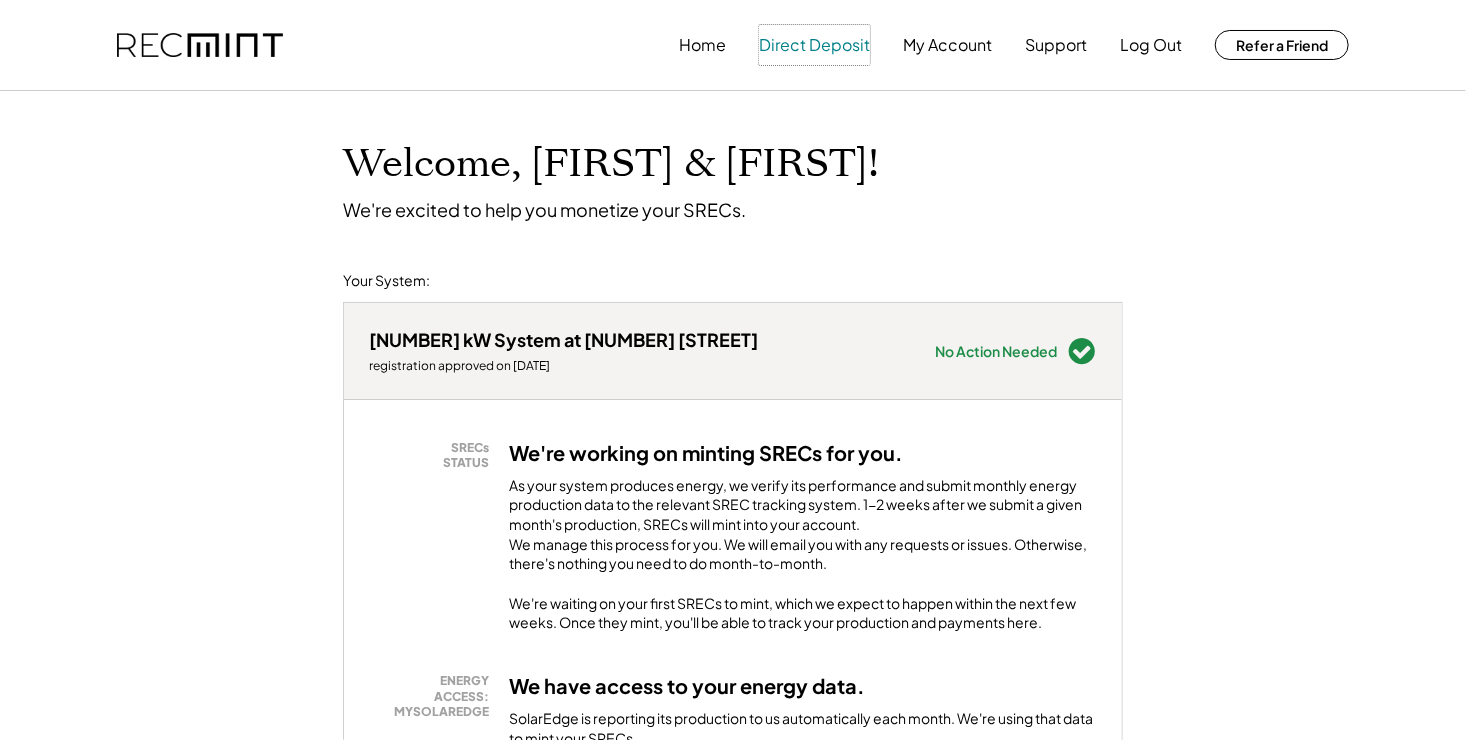 click on "Direct Deposit" at bounding box center (814, 45) 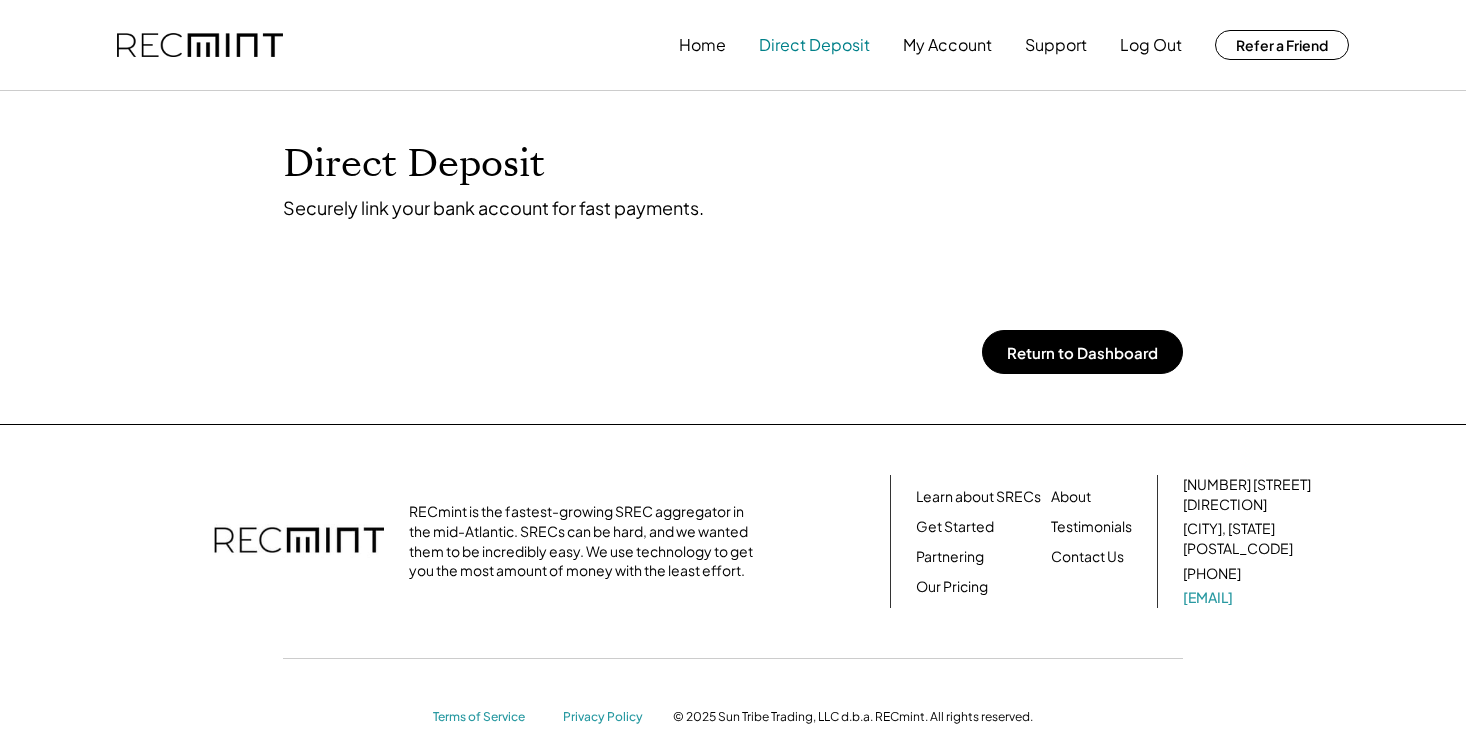 scroll, scrollTop: 0, scrollLeft: 0, axis: both 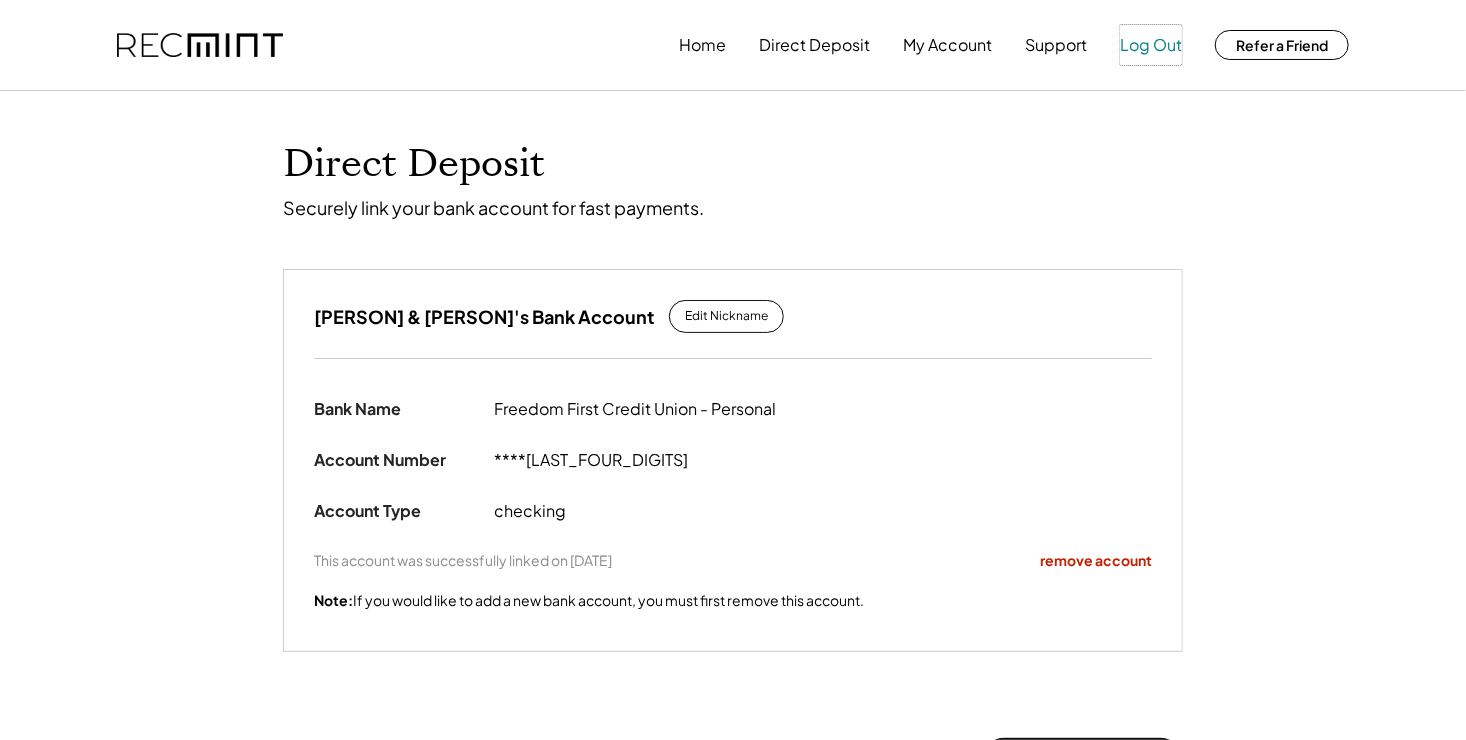 click on "Log Out" at bounding box center [1151, 45] 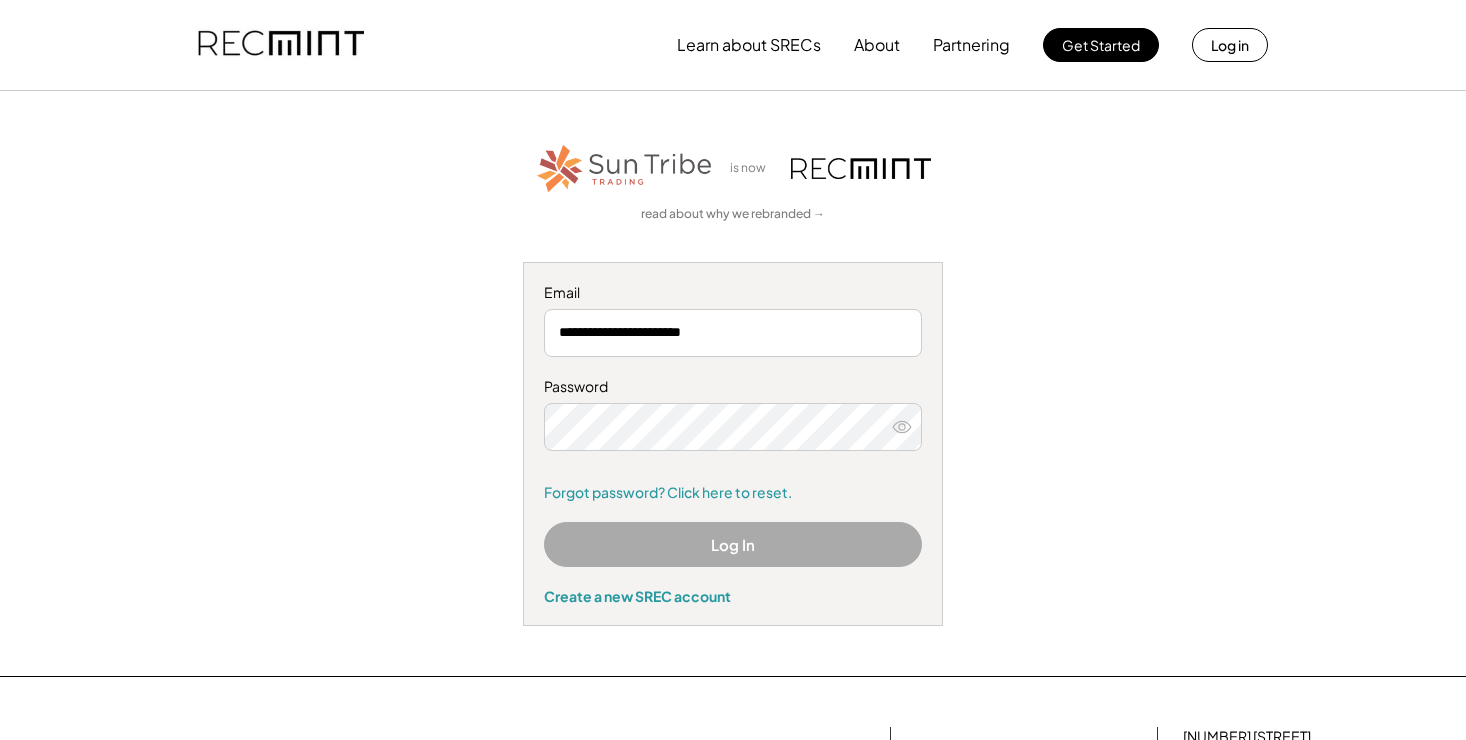 scroll, scrollTop: 0, scrollLeft: 0, axis: both 